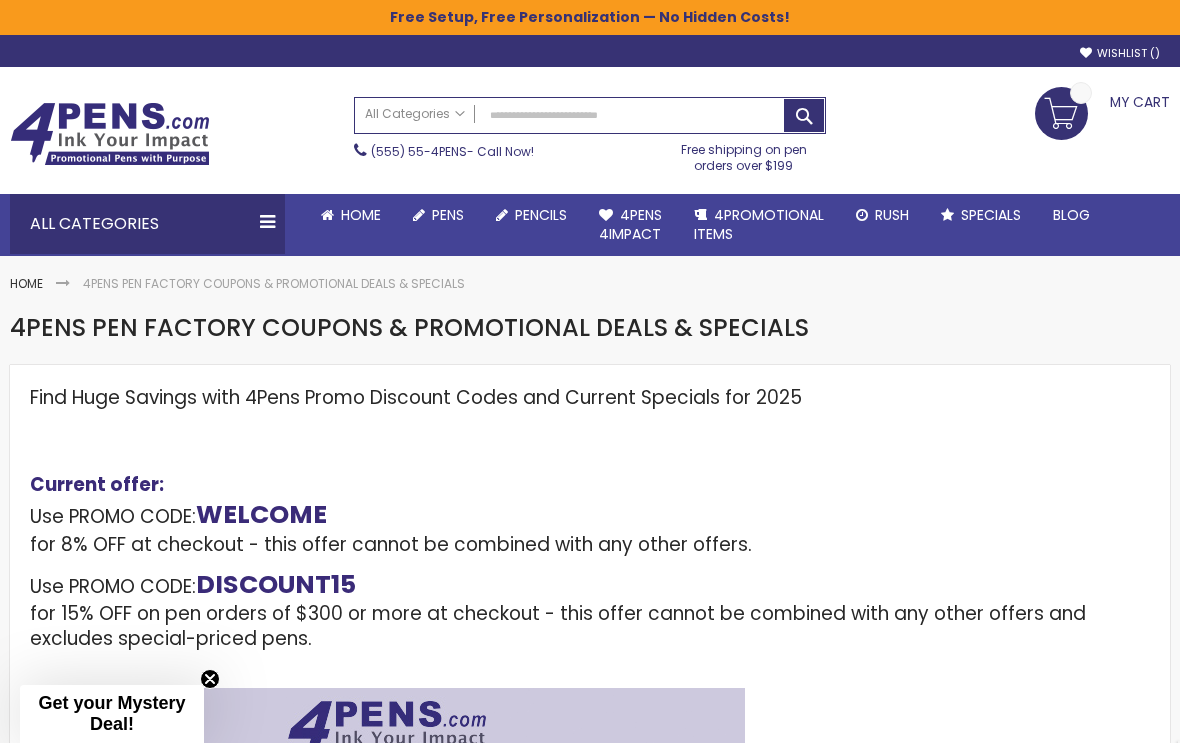 scroll, scrollTop: 0, scrollLeft: 0, axis: both 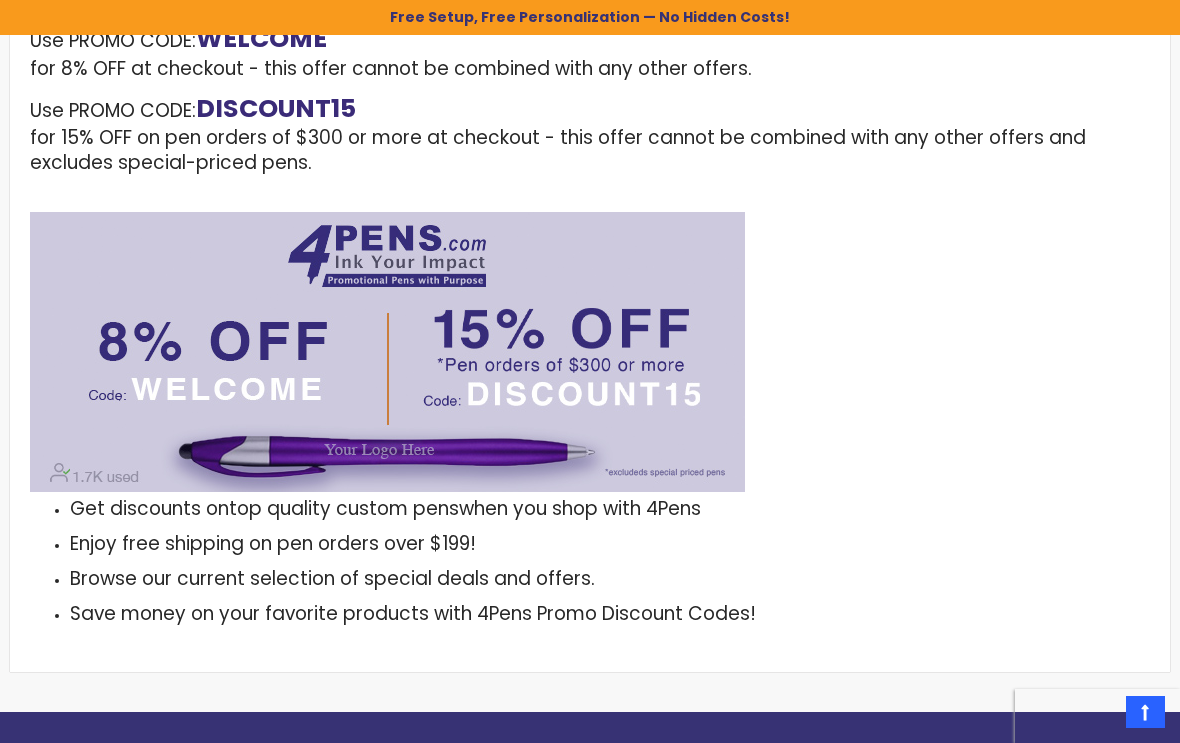 click on "Close dialog Sign up to get your Mystery Discount !
Name Send Me the Deal! >> No thanks, I don't want a discount. ******" at bounding box center (590, 371) 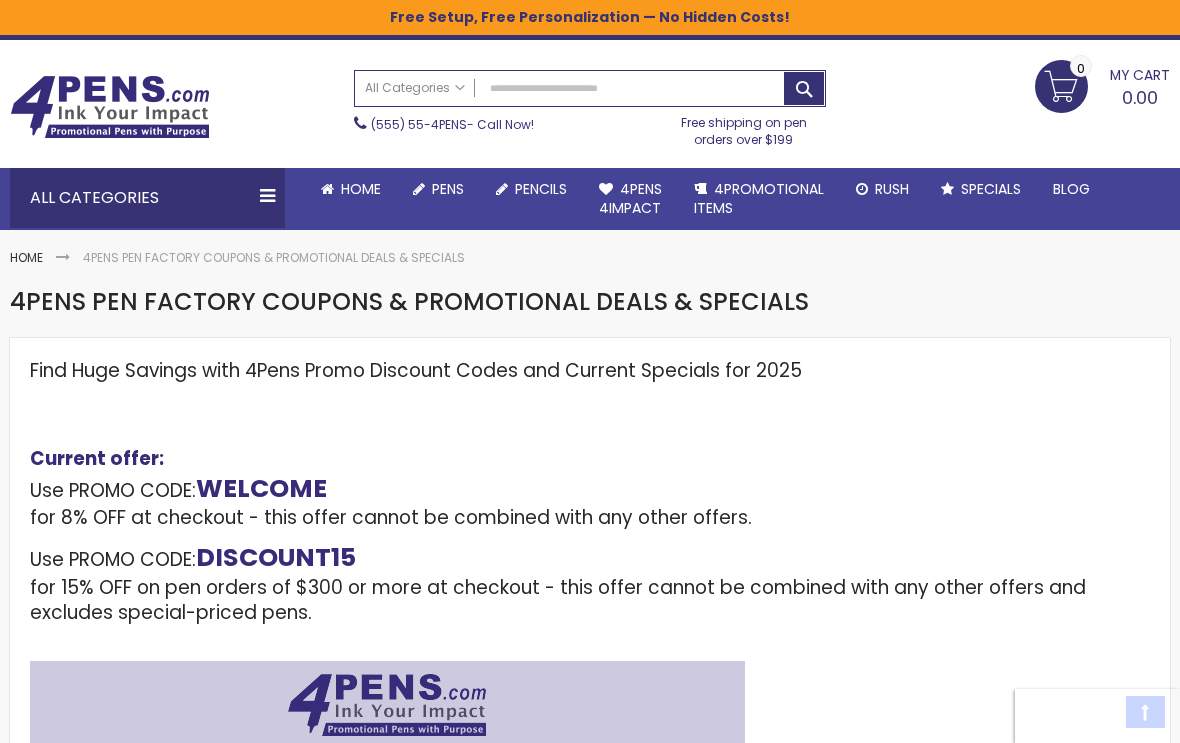 scroll, scrollTop: 0, scrollLeft: 0, axis: both 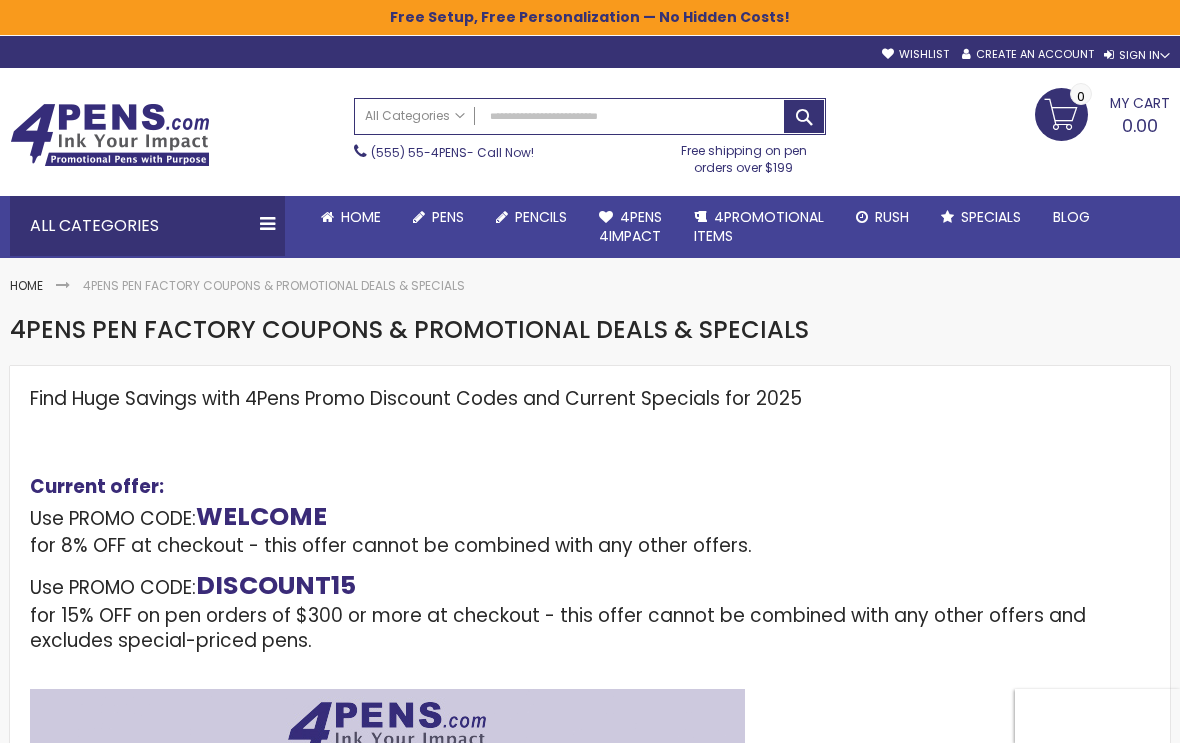 click on "Specials" at bounding box center (991, 217) 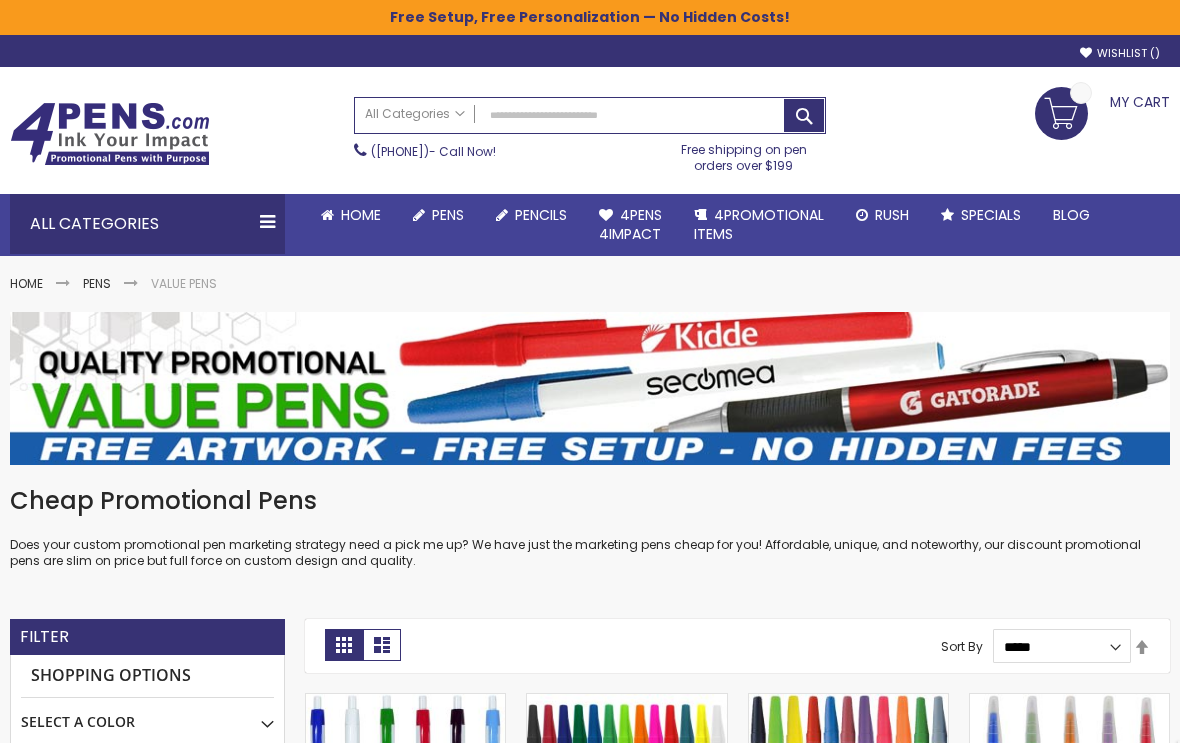 scroll, scrollTop: 0, scrollLeft: 0, axis: both 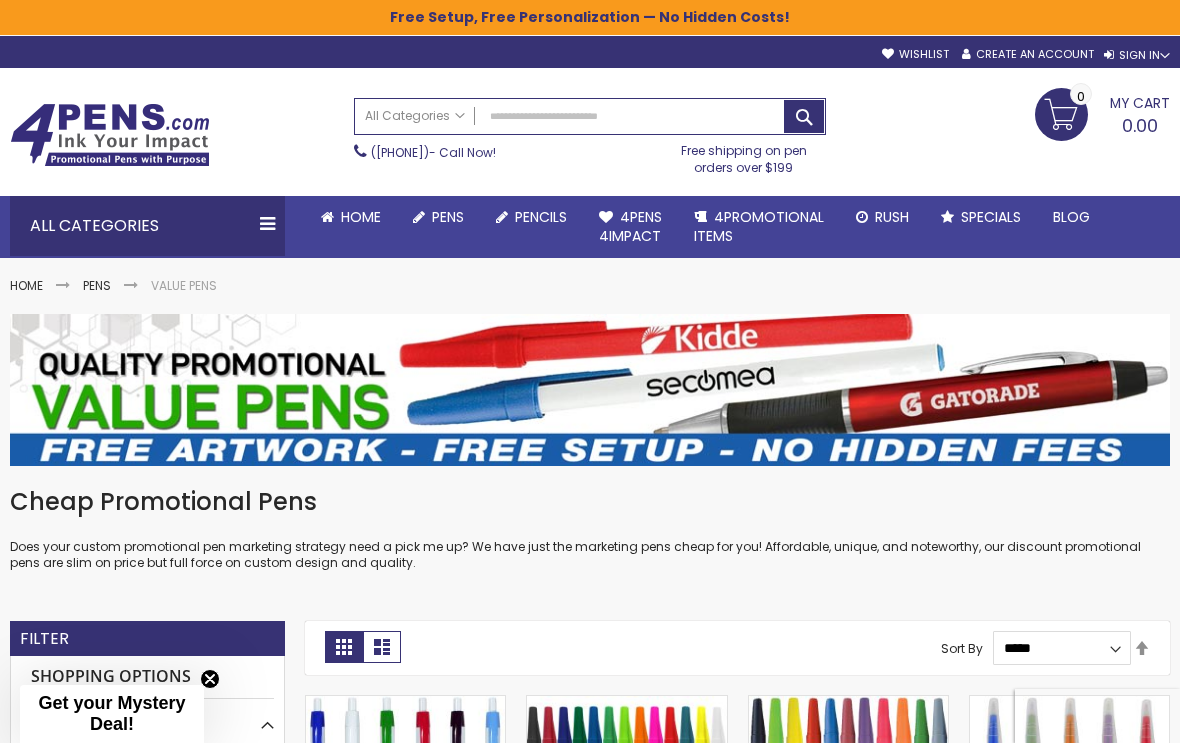 click on "Grip Pens" at bounding box center (0, 0) 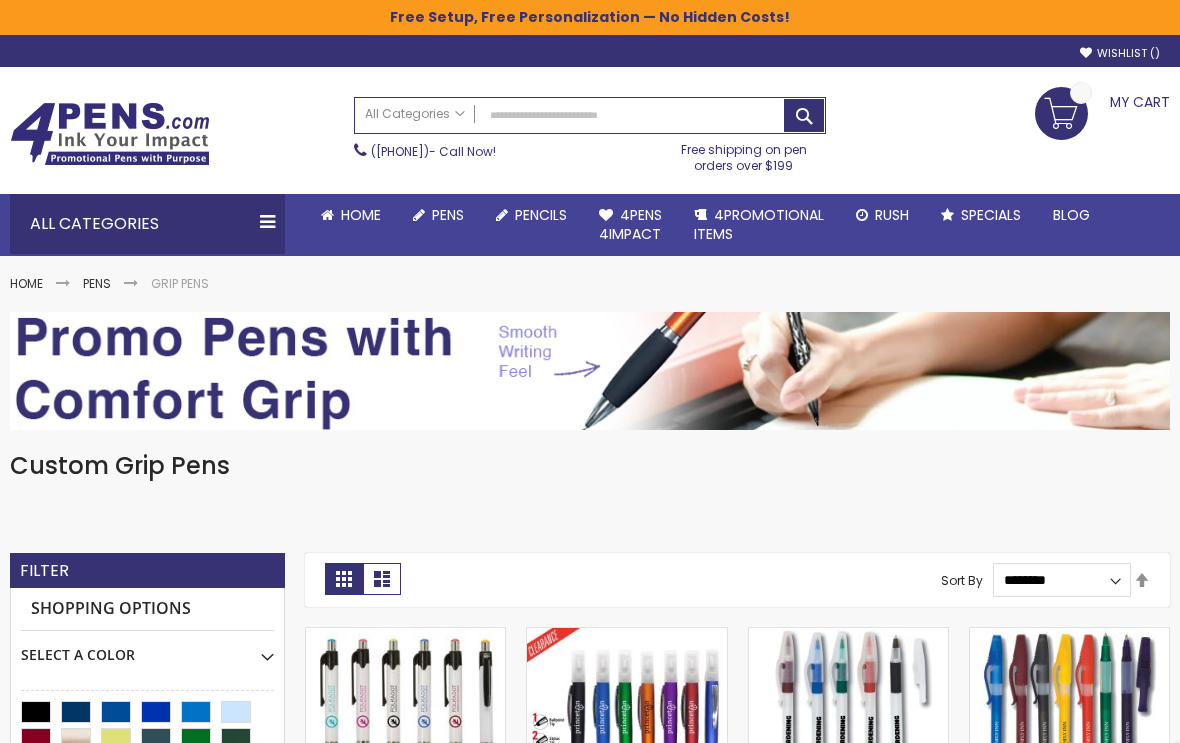 scroll, scrollTop: 0, scrollLeft: 0, axis: both 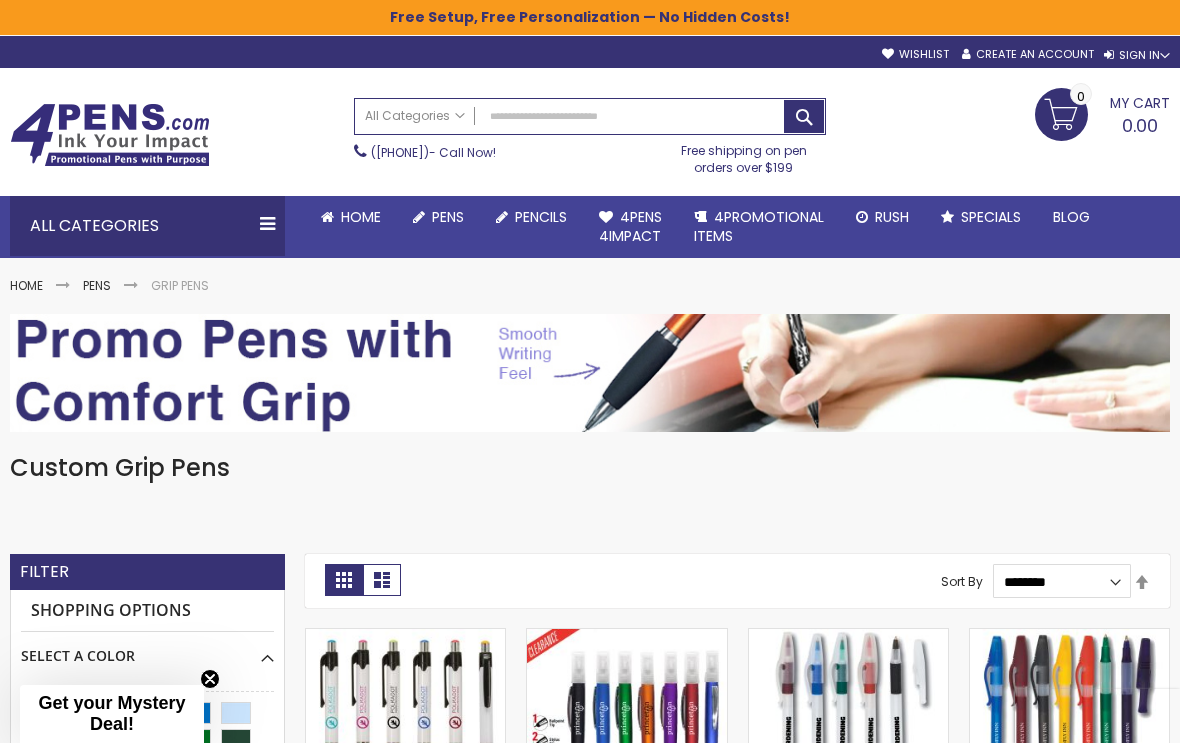 click on "Gel Pens" at bounding box center (0, 0) 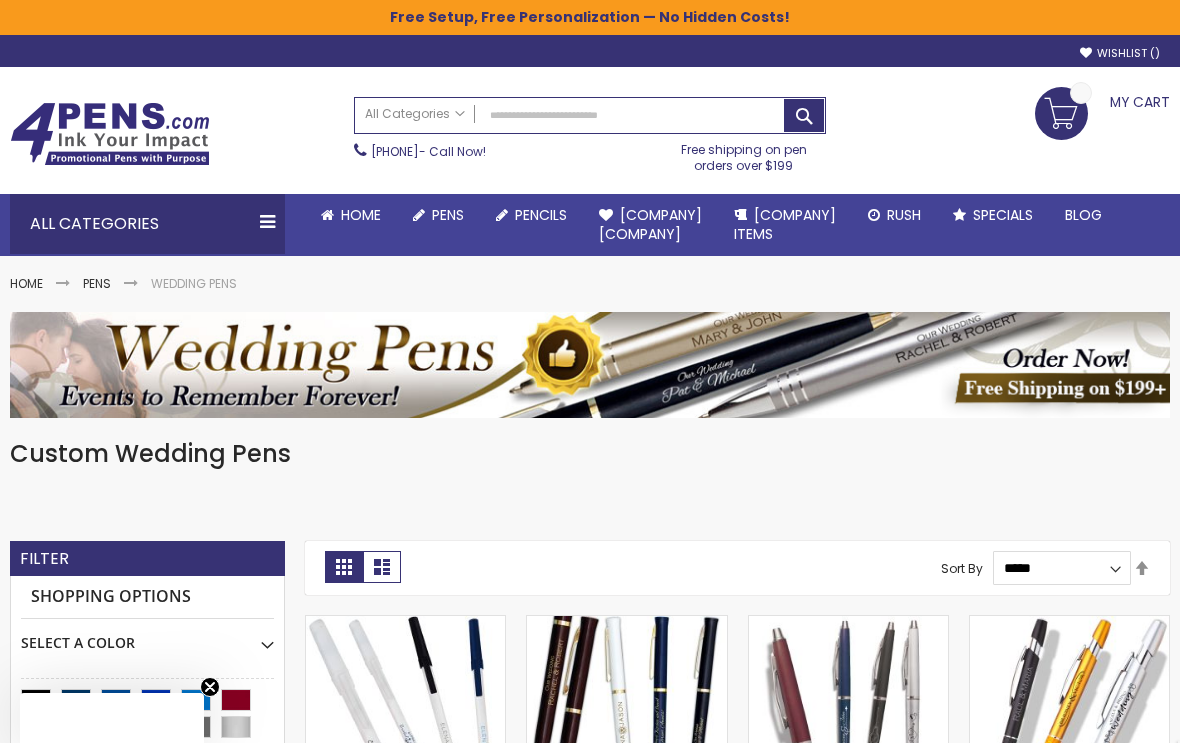 scroll, scrollTop: 0, scrollLeft: 0, axis: both 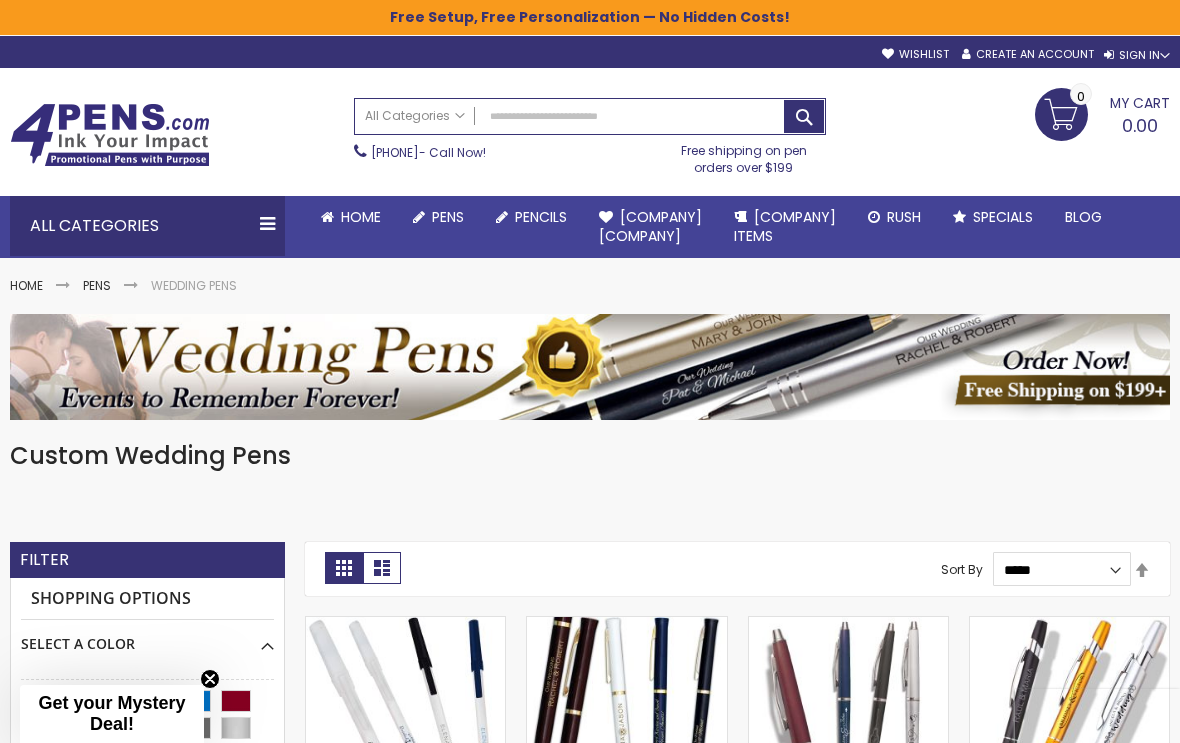 click on "Stylus Pens" at bounding box center [0, 0] 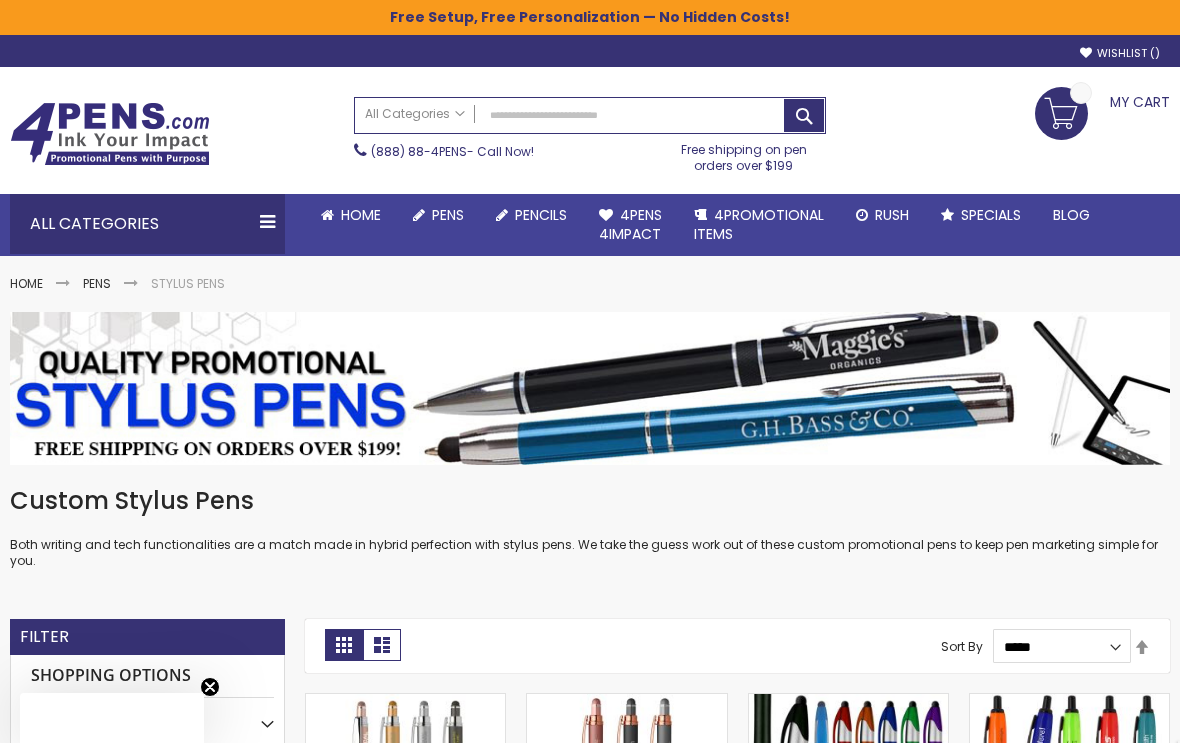 scroll, scrollTop: 0, scrollLeft: 0, axis: both 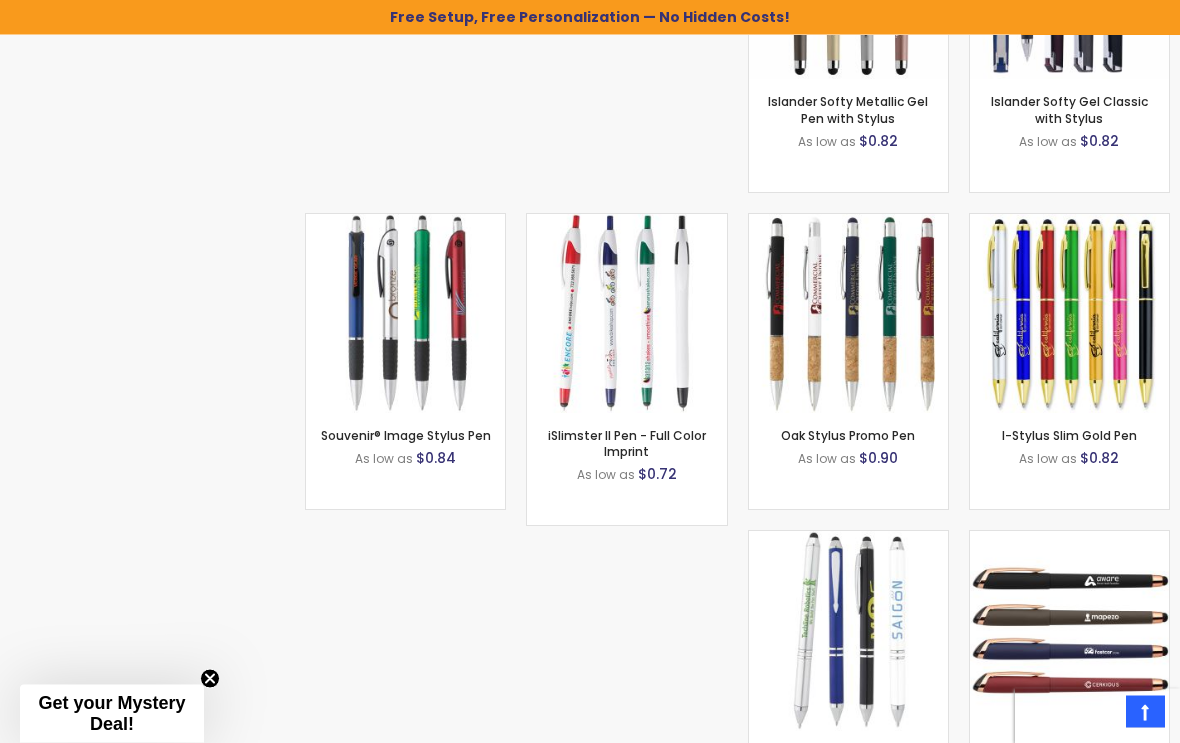 click at bounding box center [1069, 631] 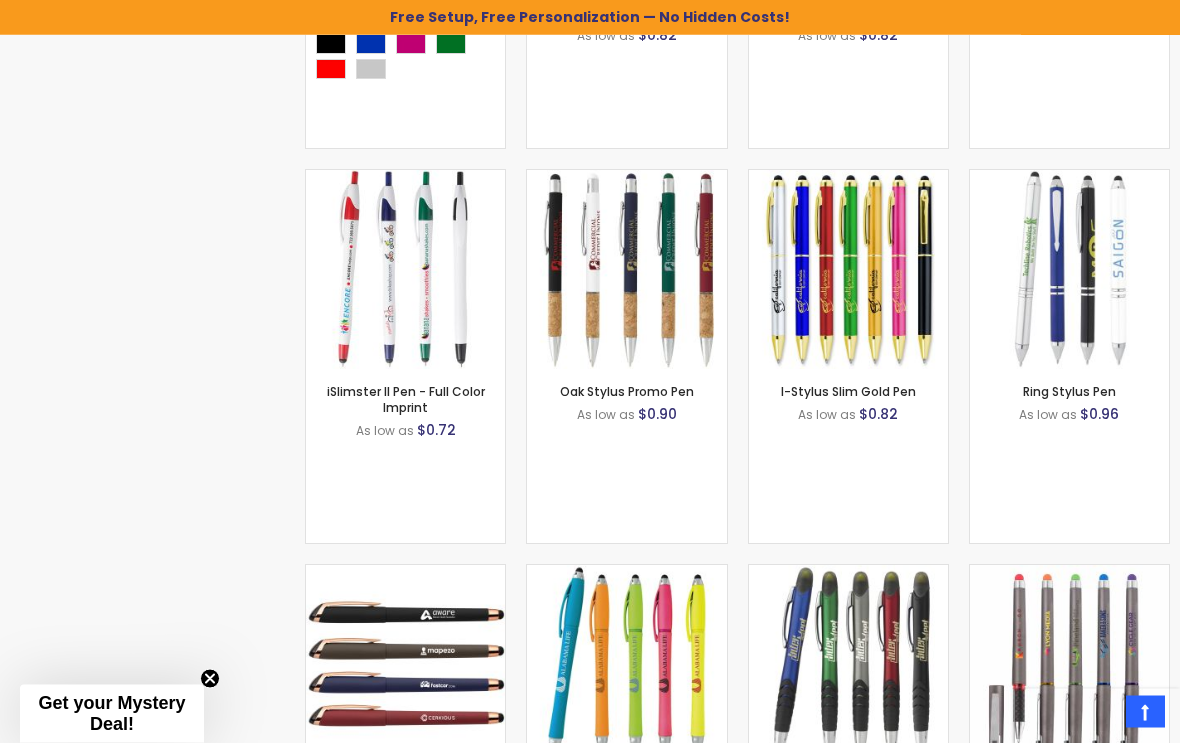 scroll, scrollTop: 4475, scrollLeft: 0, axis: vertical 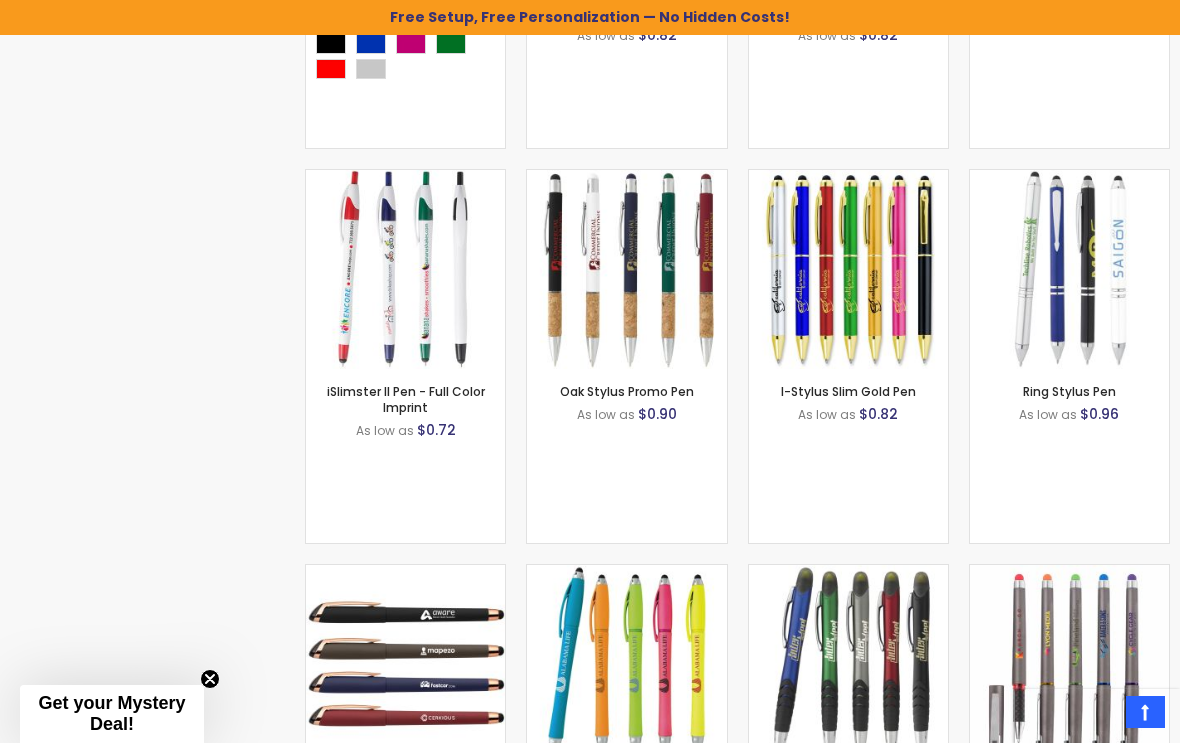 click at bounding box center (848, 269) 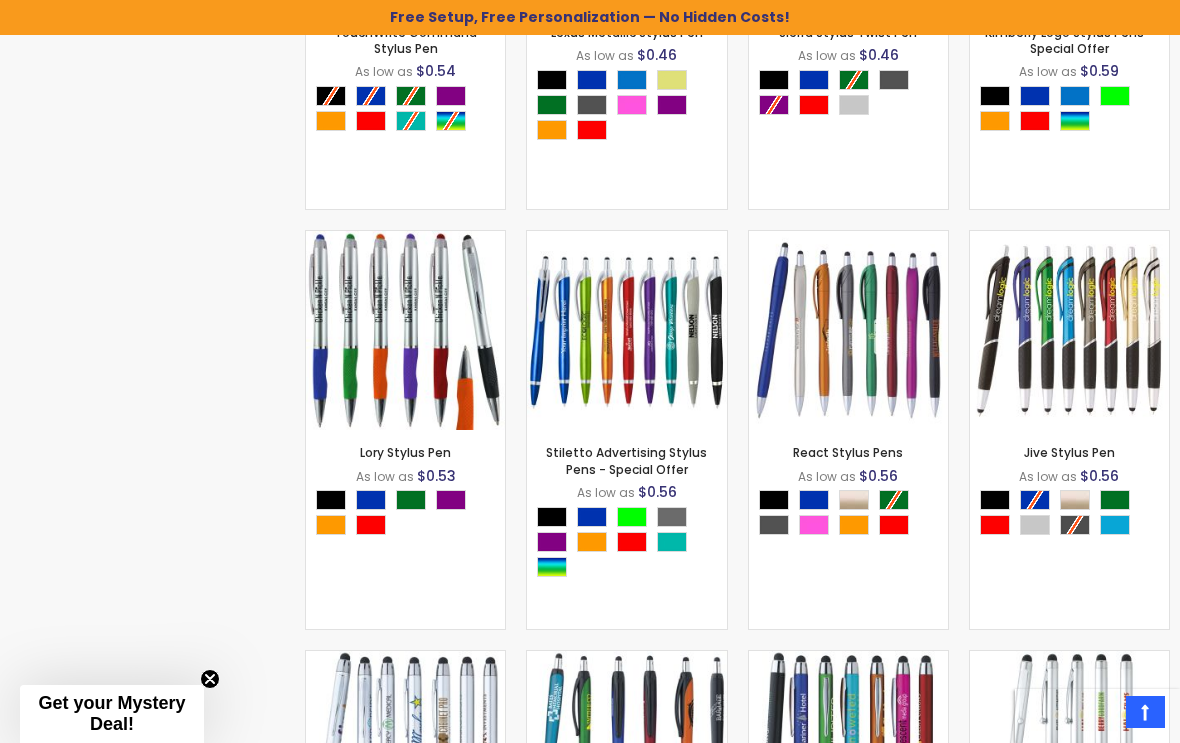 scroll, scrollTop: 1721, scrollLeft: 0, axis: vertical 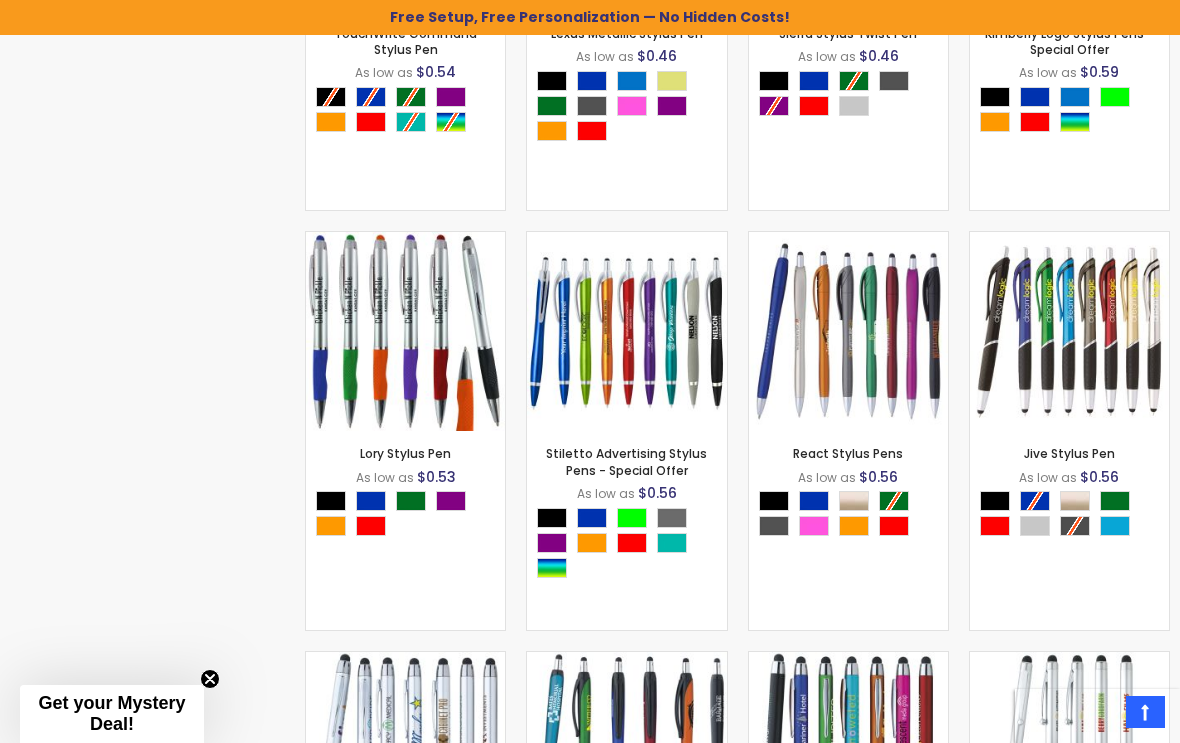 click at bounding box center (405, 331) 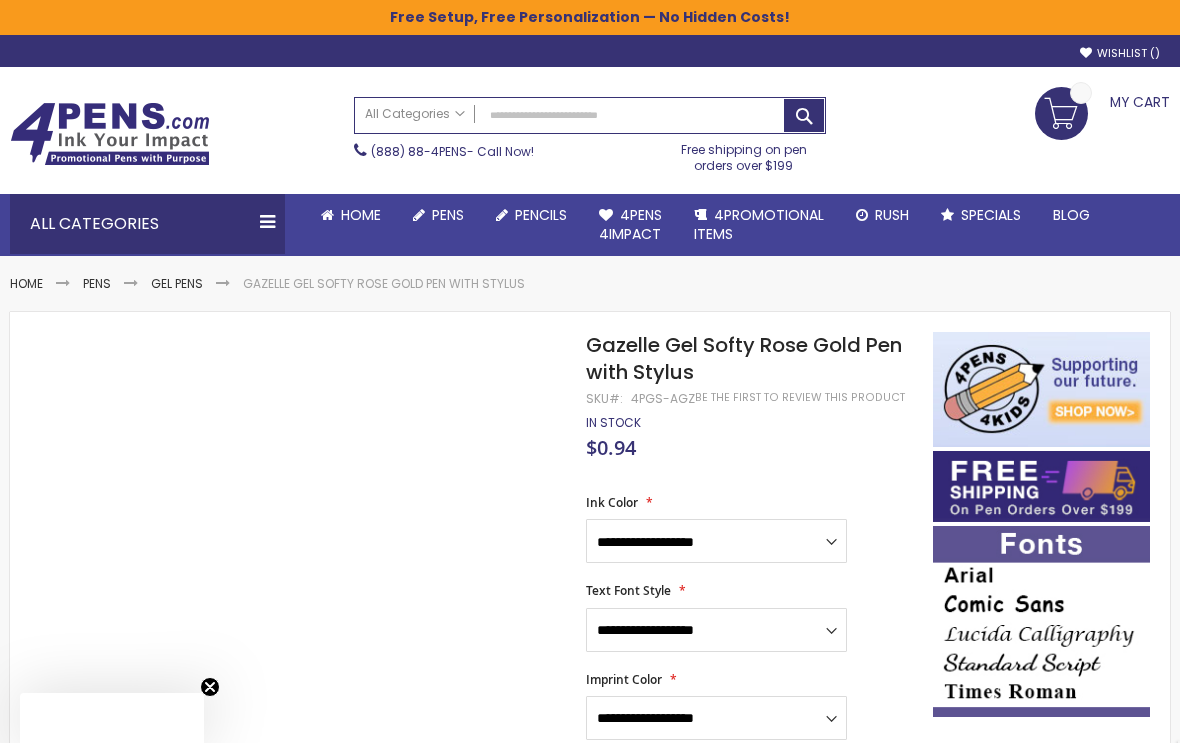 scroll, scrollTop: 0, scrollLeft: 0, axis: both 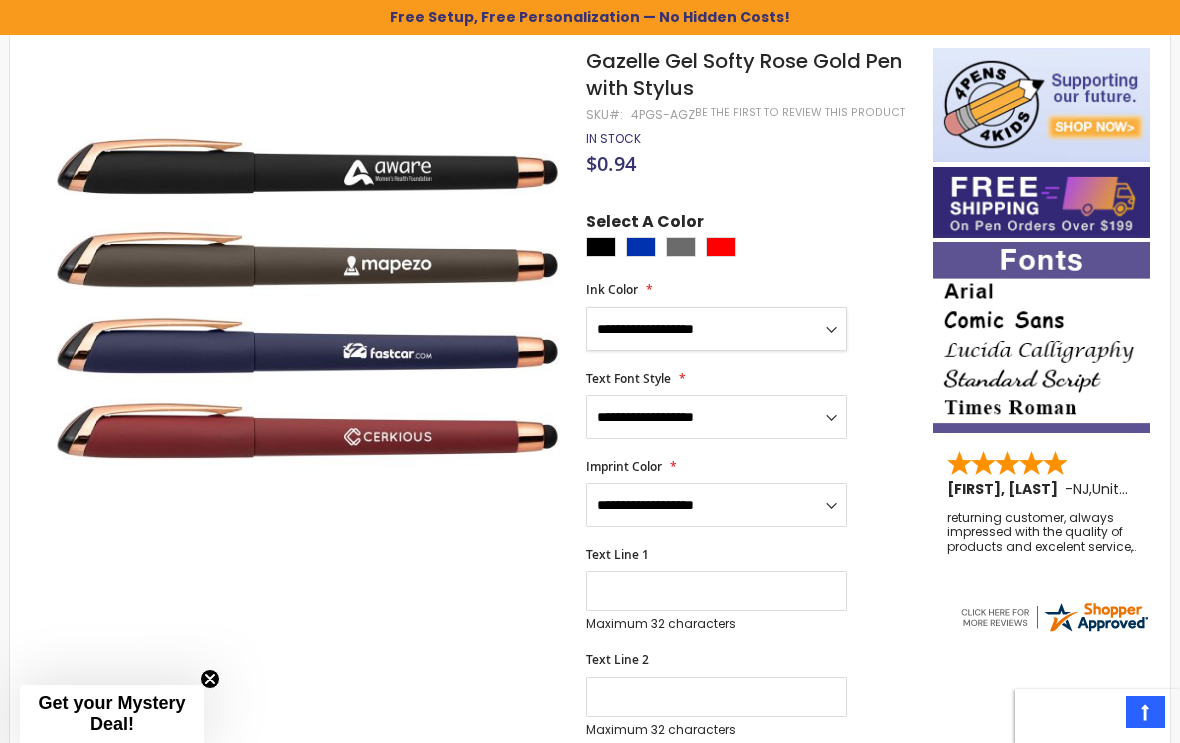 click on "**********" at bounding box center [716, 329] 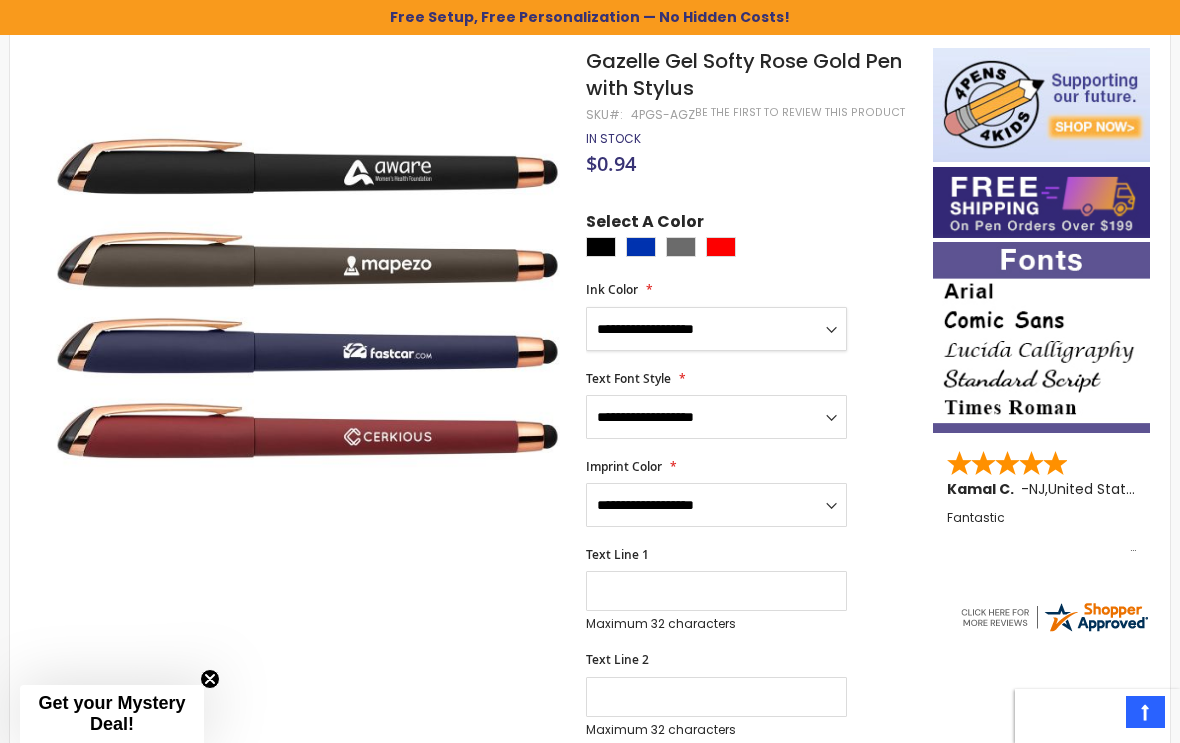 select on "*****" 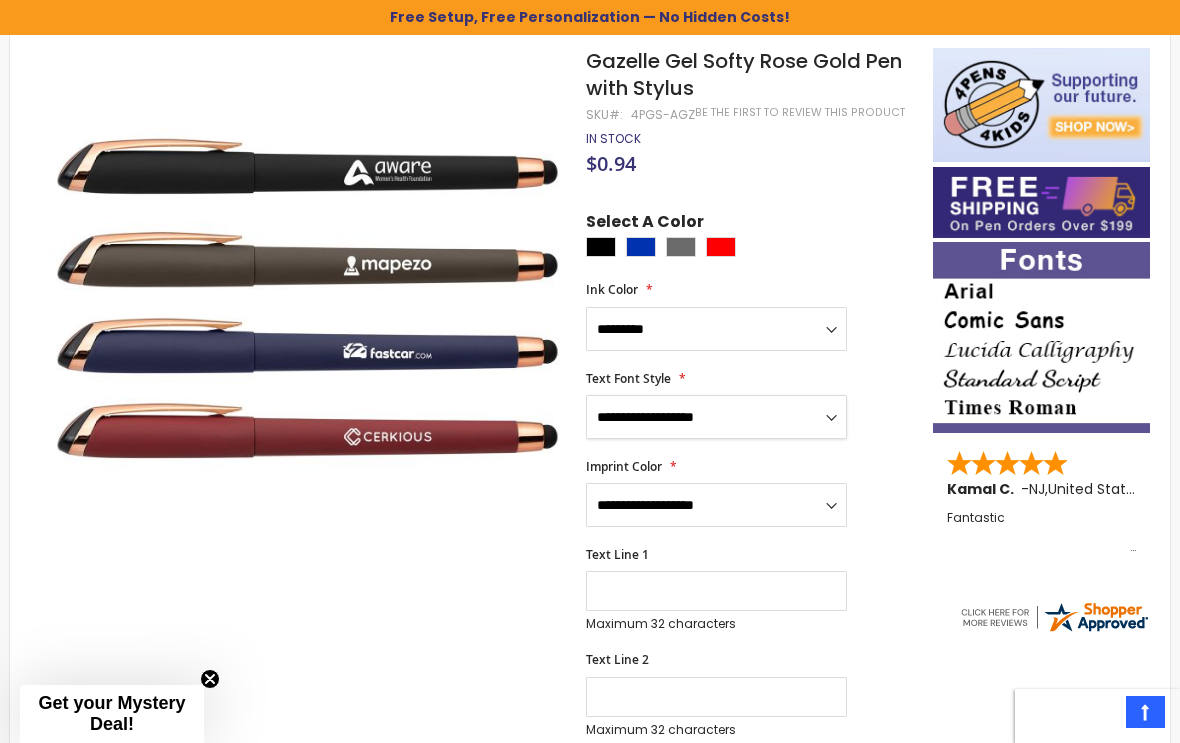 click on "**********" at bounding box center [716, 417] 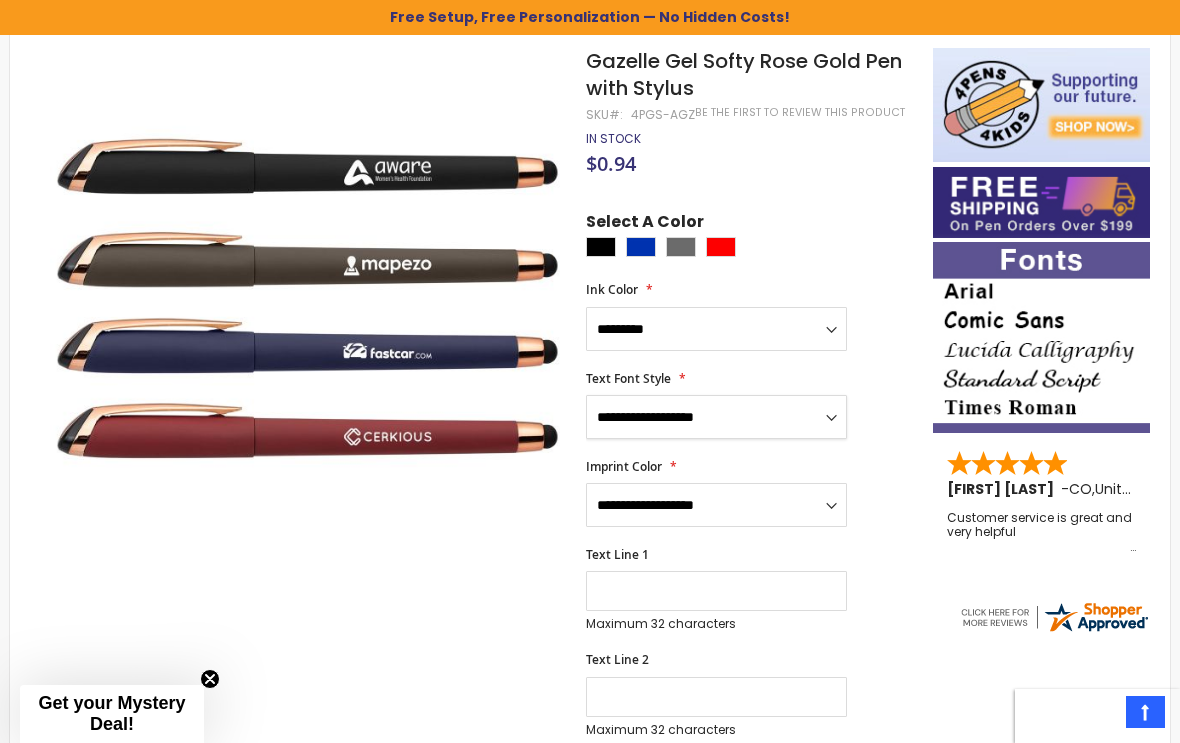 select on "*****" 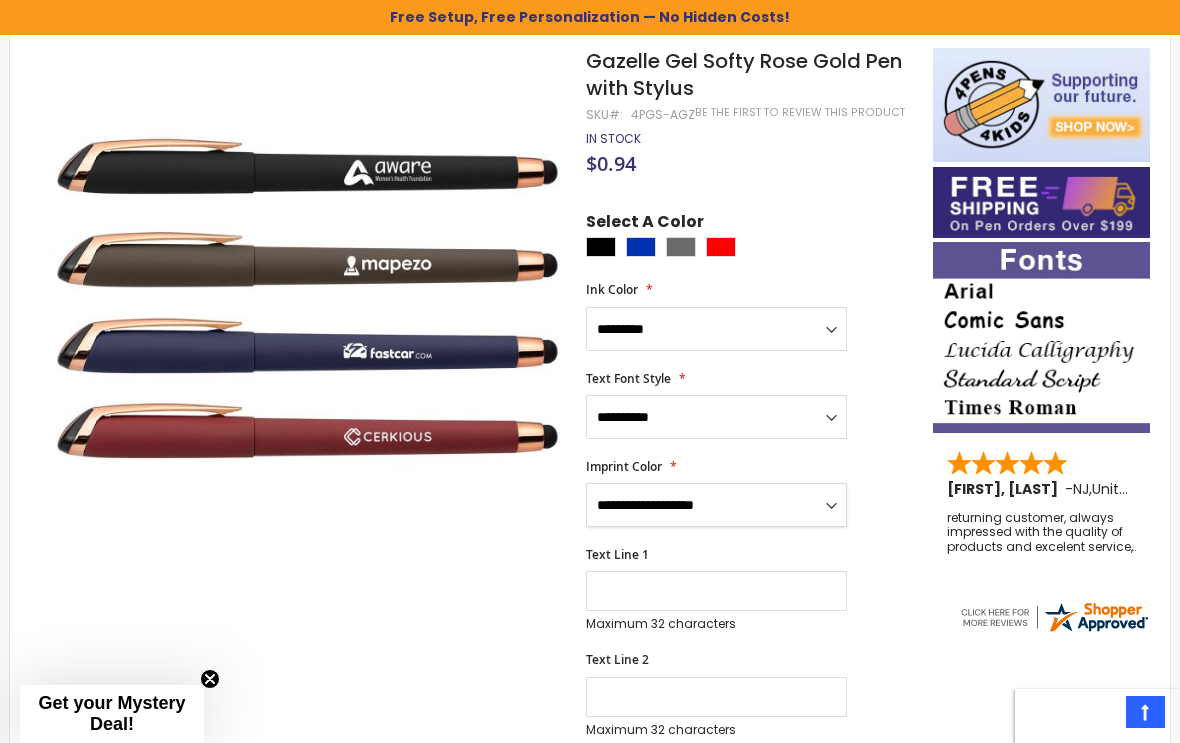 click on "**********" at bounding box center [716, 505] 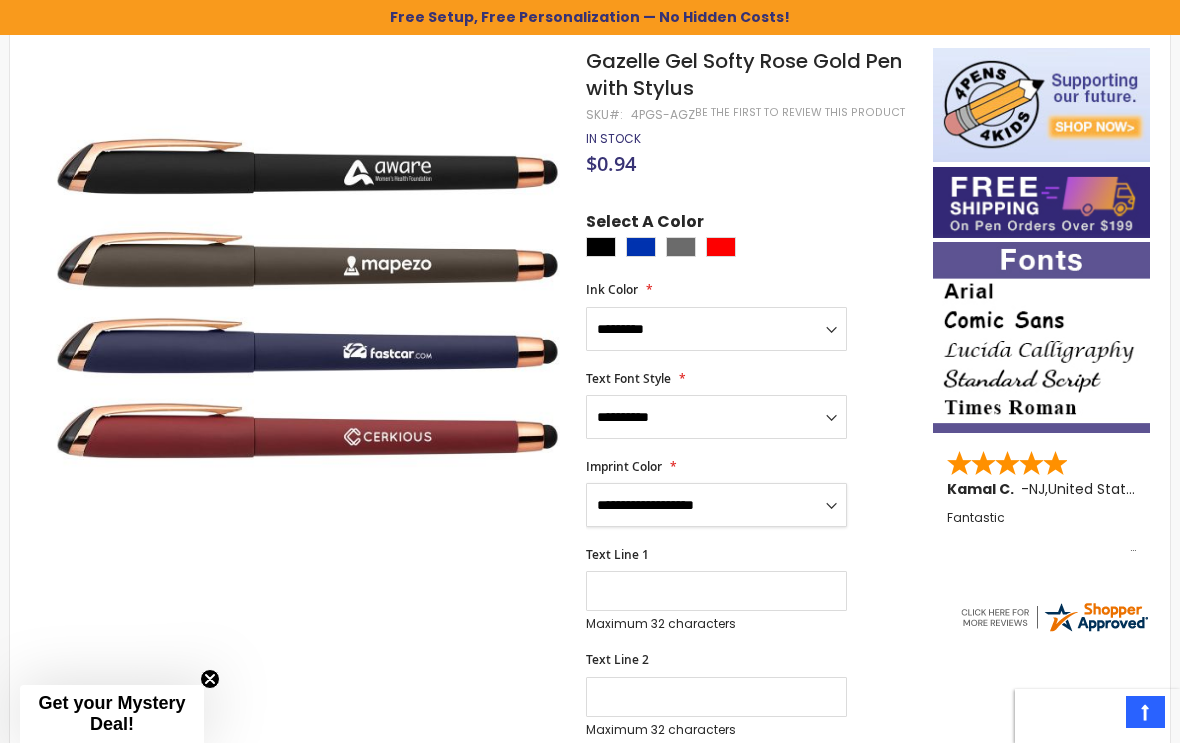 select on "*****" 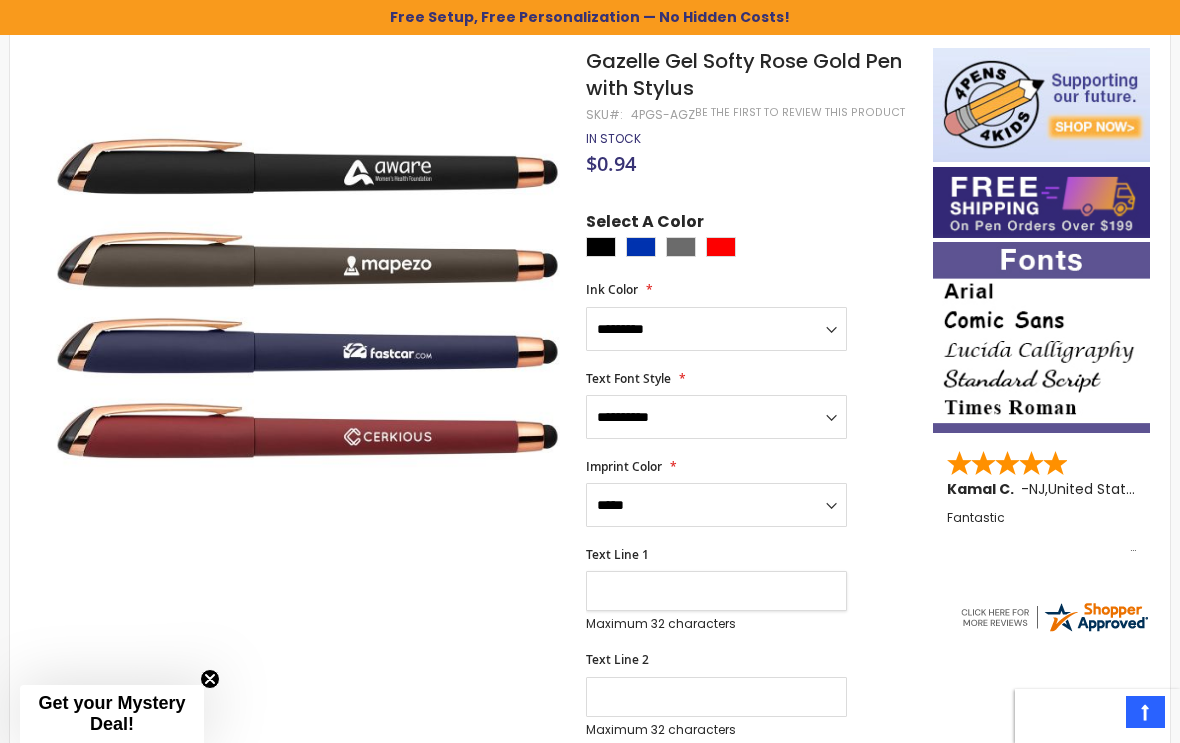 click on "Text Line 1" at bounding box center (716, 591) 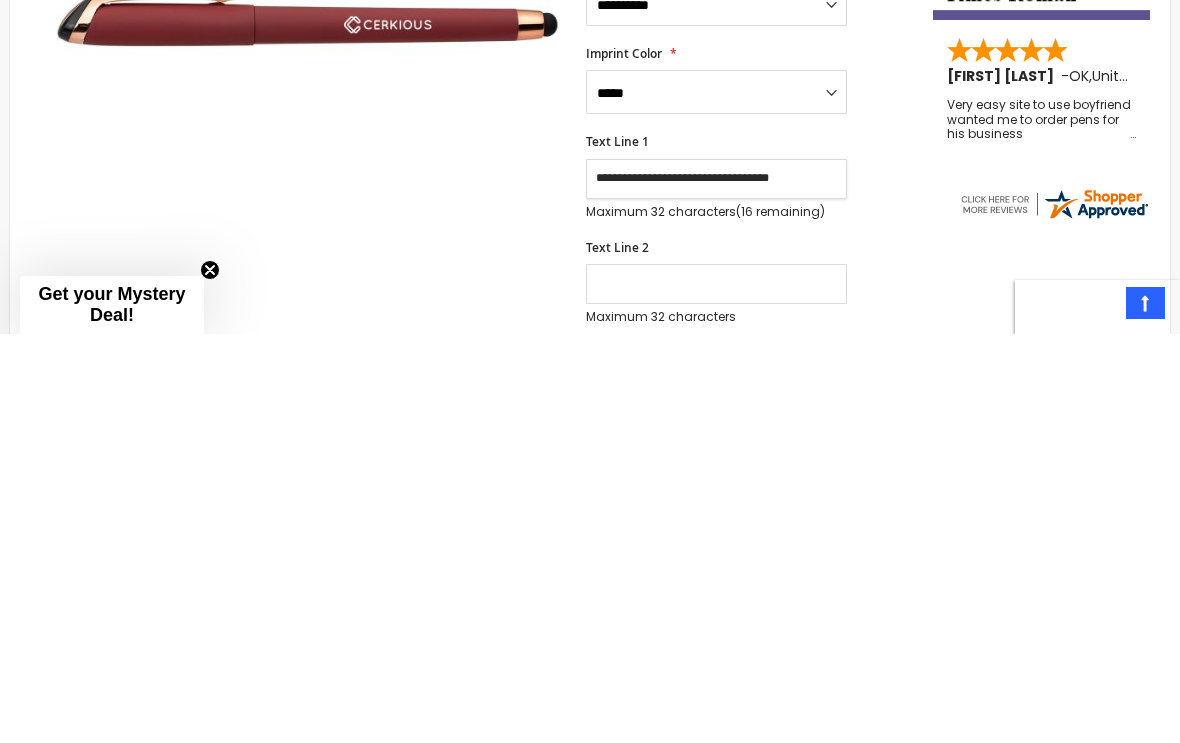 type on "**********" 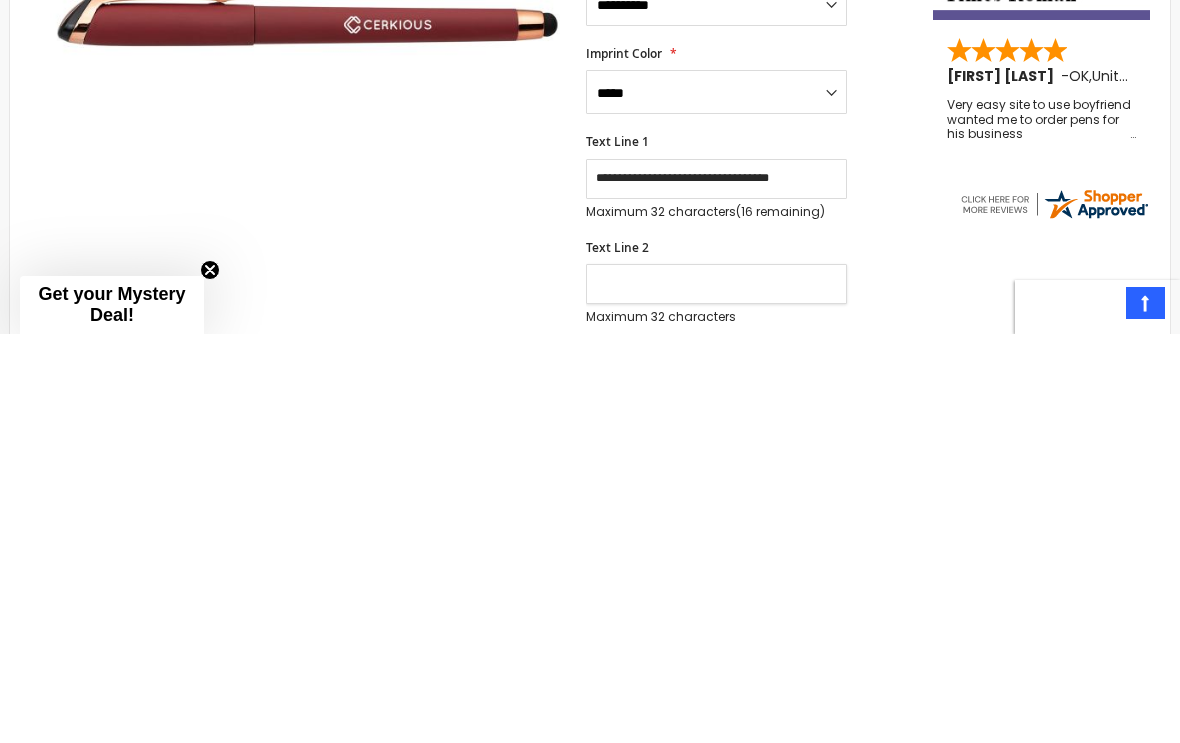 click on "Text Line 2" at bounding box center [716, 693] 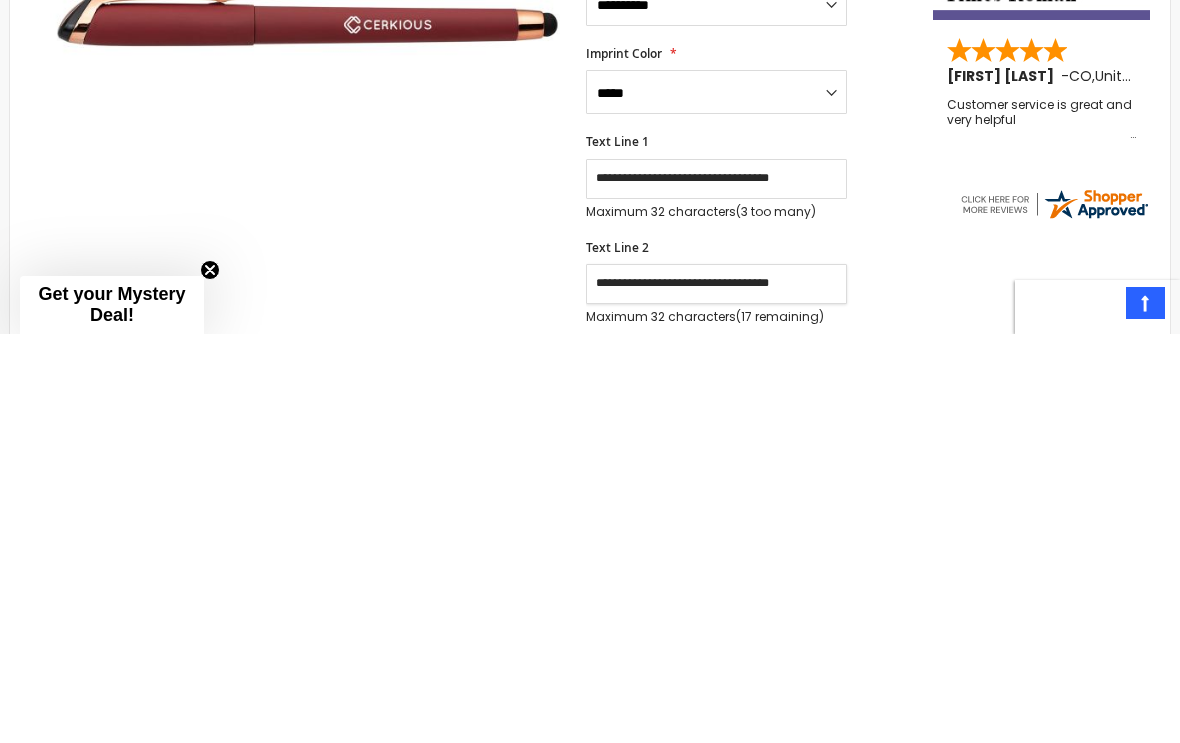 type on "**********" 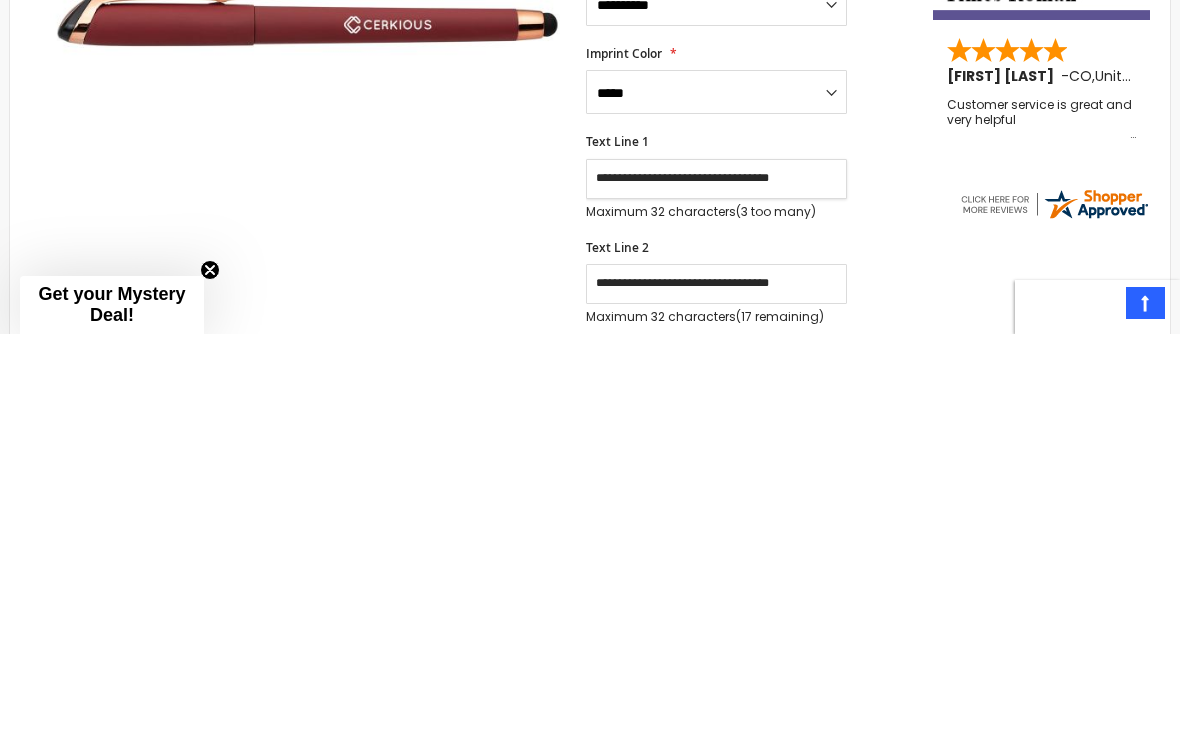 click on "**********" at bounding box center [716, 588] 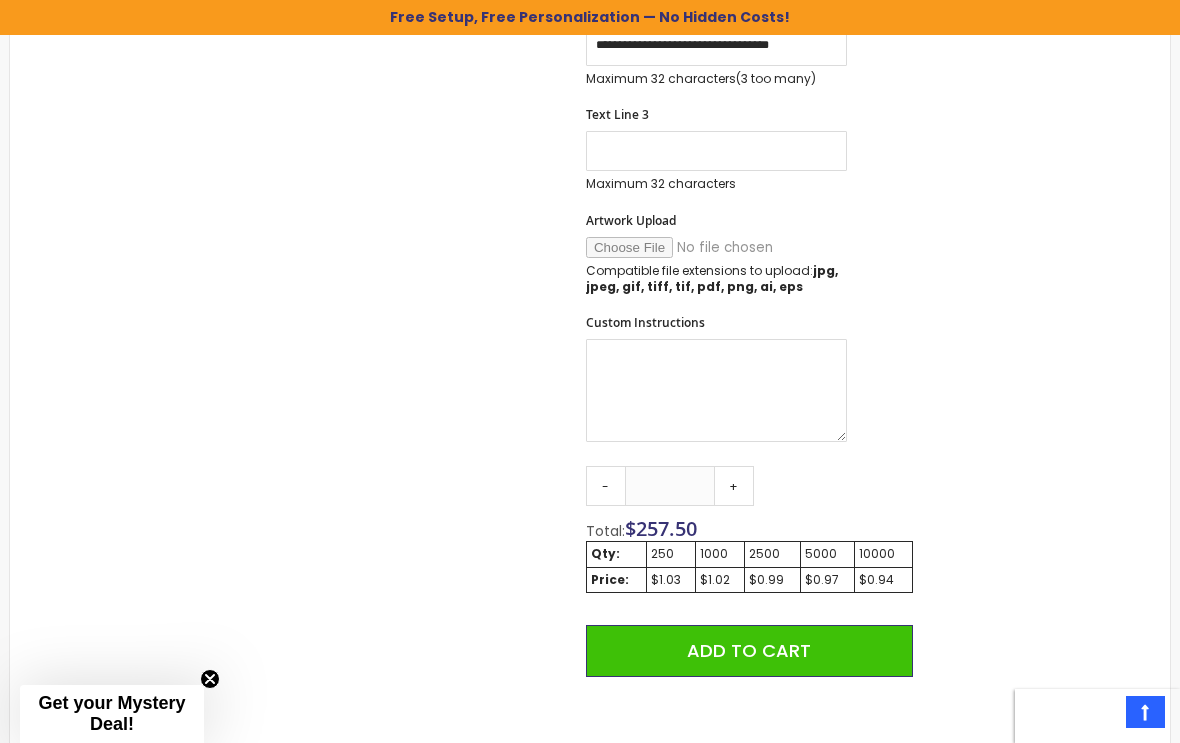 scroll, scrollTop: 934, scrollLeft: 0, axis: vertical 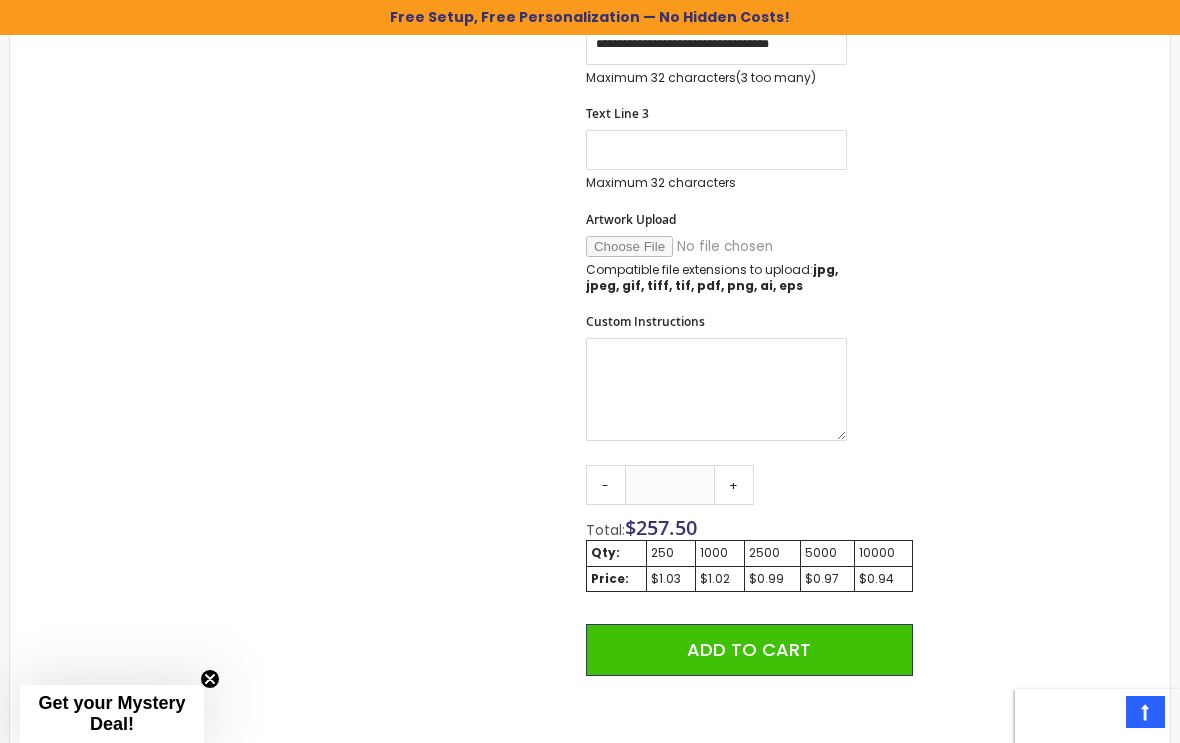type on "**********" 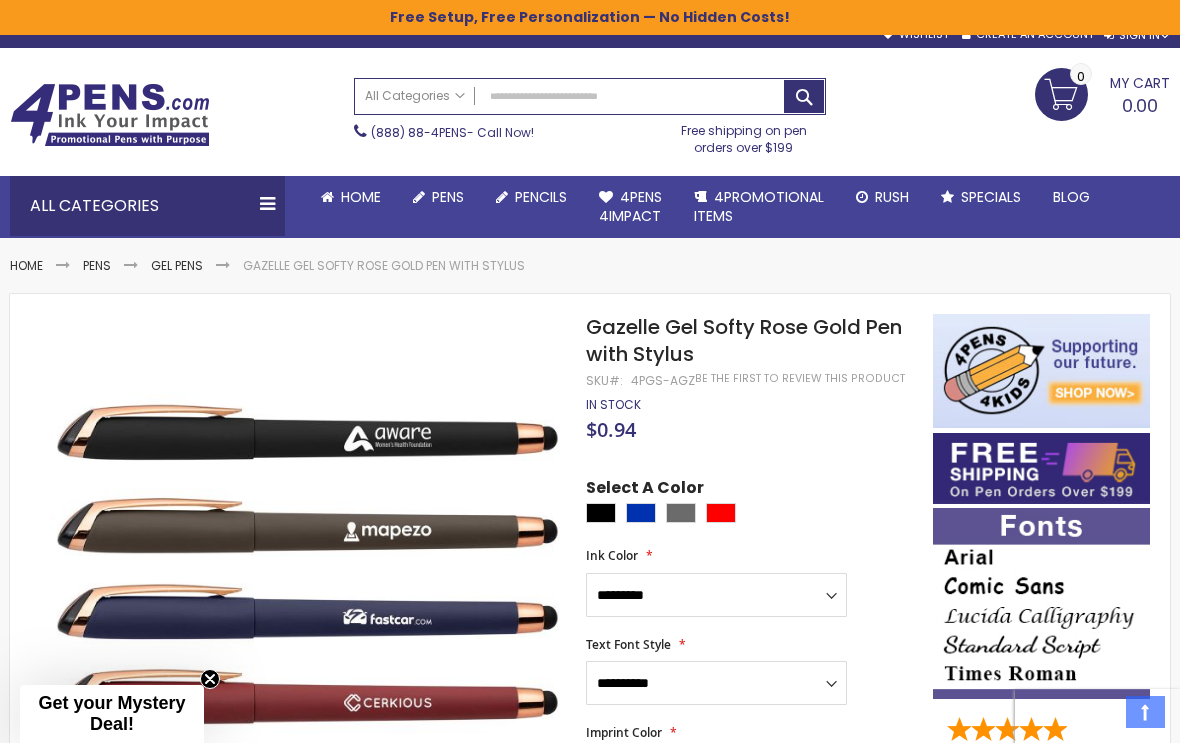 scroll, scrollTop: 0, scrollLeft: 0, axis: both 